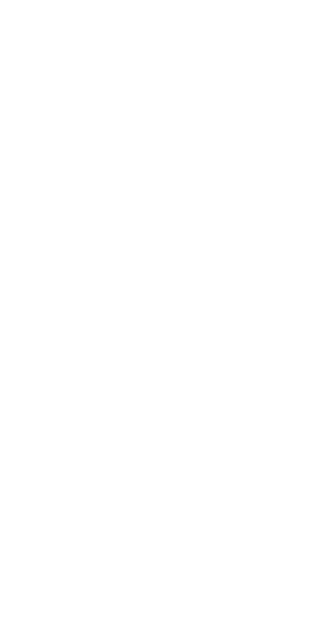 scroll, scrollTop: 0, scrollLeft: 0, axis: both 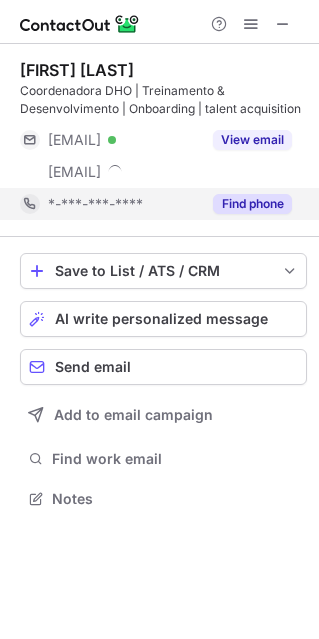 click on "Find phone" at bounding box center (252, 204) 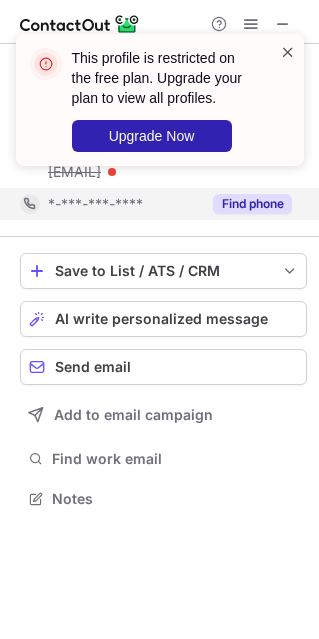 click at bounding box center (288, 52) 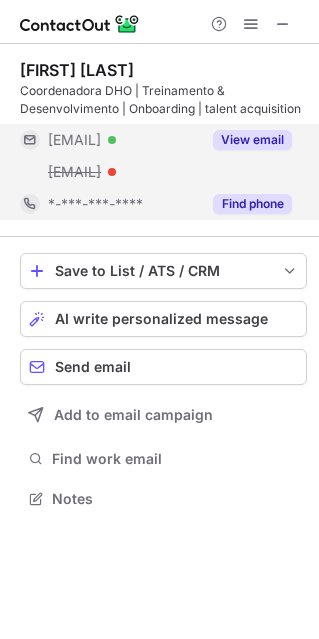click on "View email" at bounding box center [252, 140] 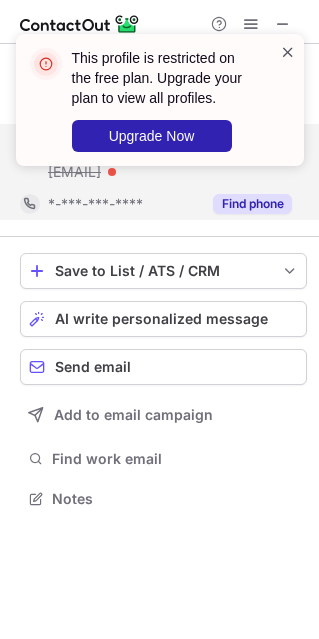 click at bounding box center (288, 52) 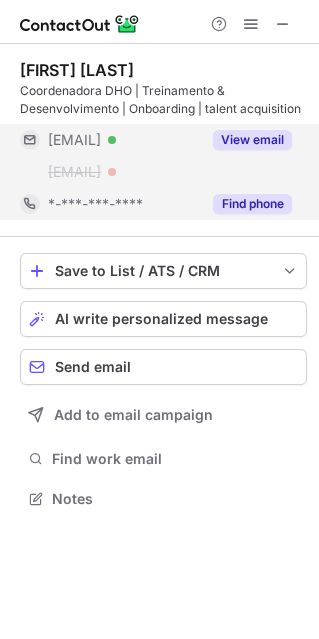 drag, startPoint x: 283, startPoint y: 7, endPoint x: 281, endPoint y: 18, distance: 11.18034 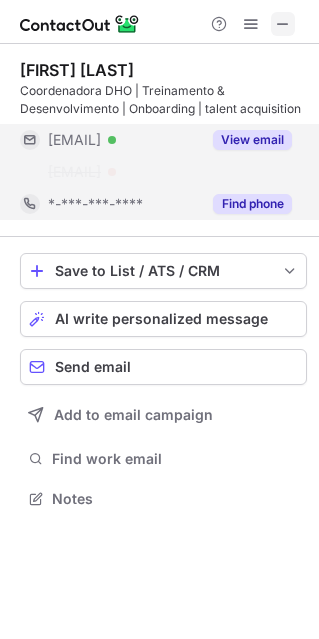 click at bounding box center [283, 24] 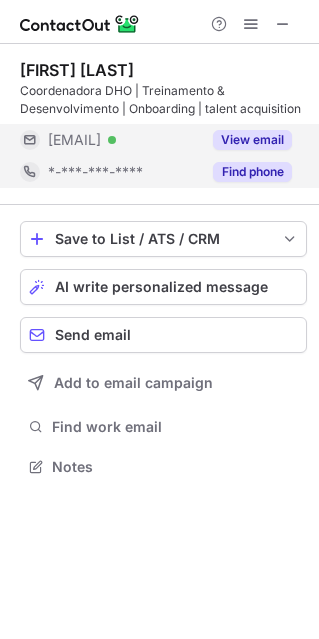 scroll, scrollTop: 452, scrollLeft: 319, axis: both 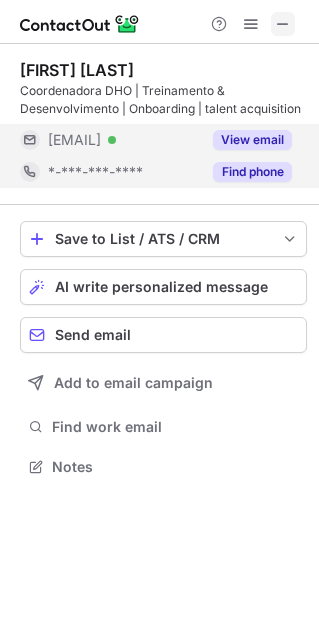 click at bounding box center (283, 24) 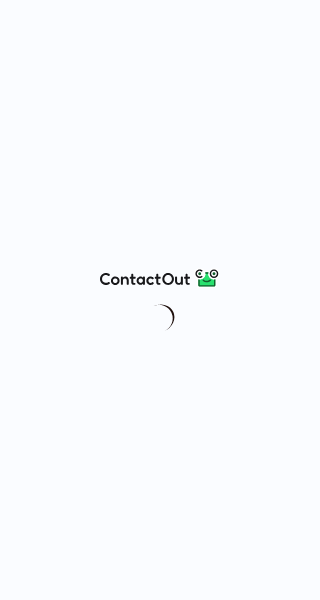 scroll, scrollTop: 0, scrollLeft: 0, axis: both 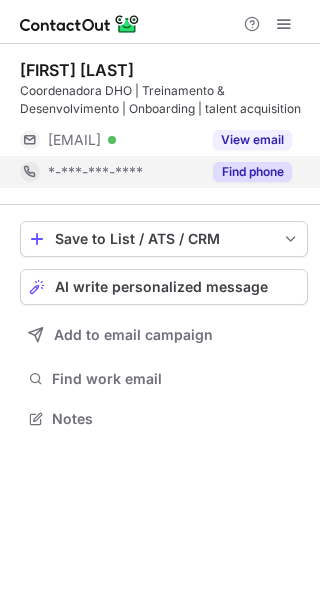 click on "Find phone" at bounding box center [252, 172] 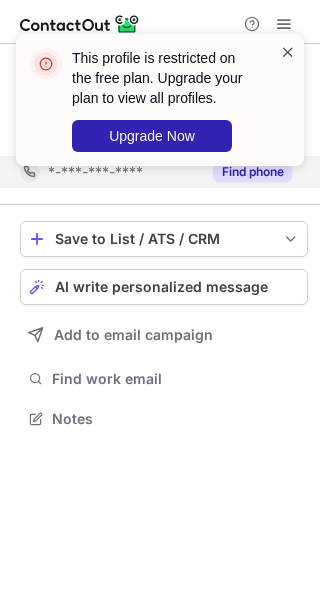 click at bounding box center [288, 52] 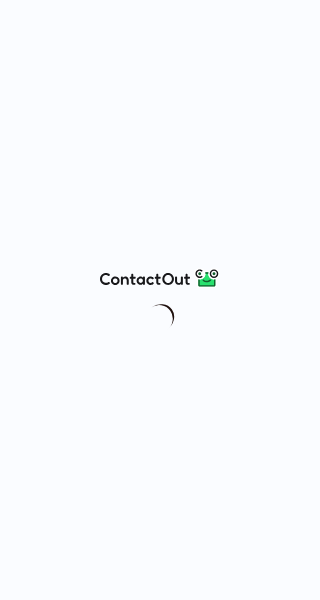 scroll, scrollTop: 0, scrollLeft: 0, axis: both 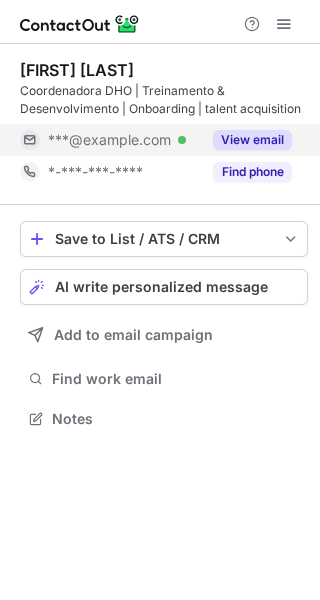click on "View email" at bounding box center (252, 140) 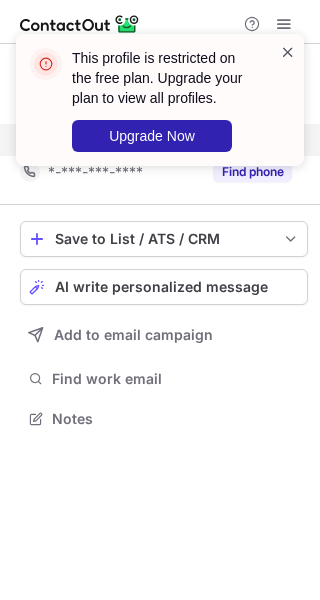 click at bounding box center (288, 52) 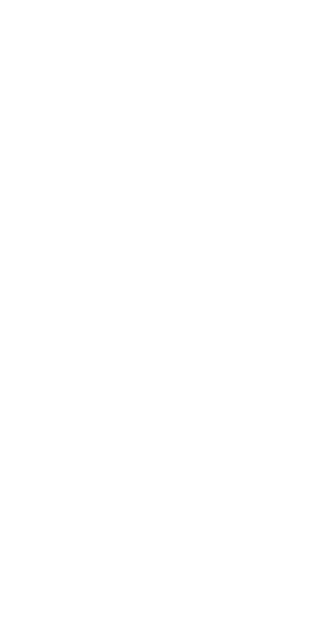 scroll, scrollTop: 0, scrollLeft: 0, axis: both 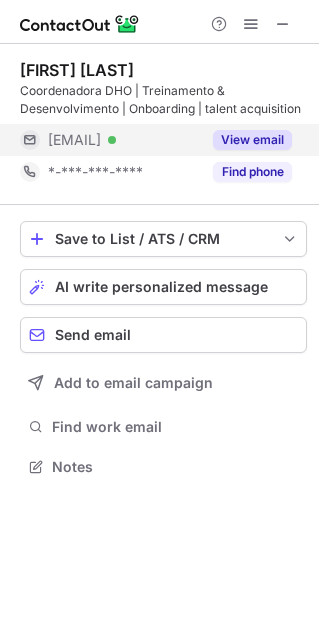 click on "View email" at bounding box center (252, 140) 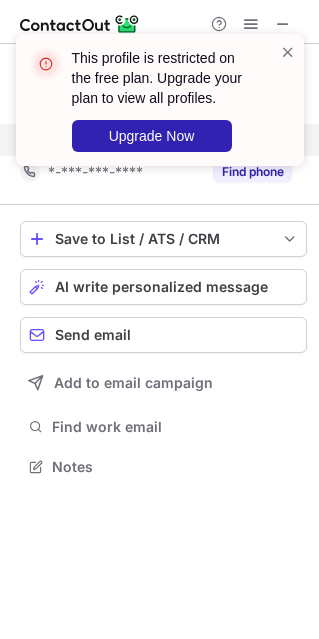 click at bounding box center (288, 52) 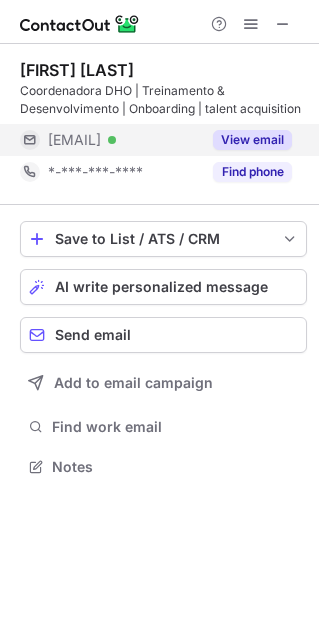click at bounding box center [288, 52] 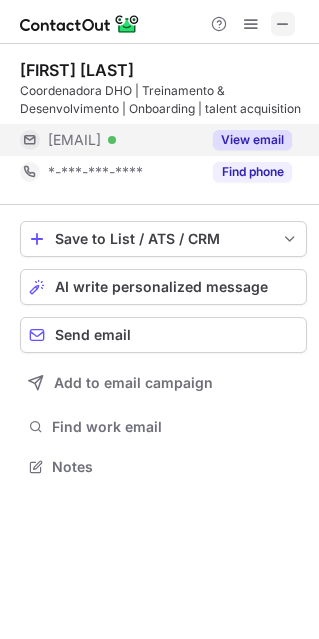 click at bounding box center (283, 24) 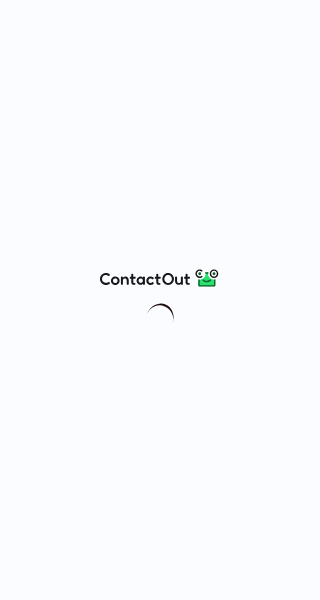 scroll, scrollTop: 0, scrollLeft: 0, axis: both 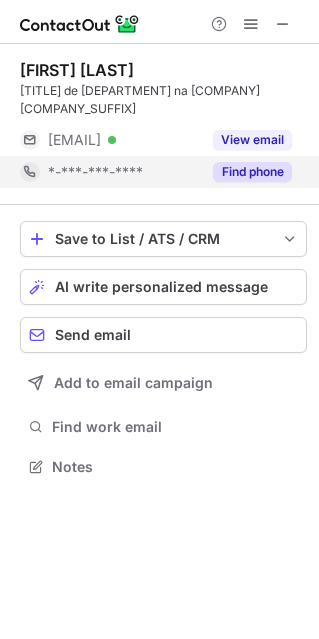 click on "Find phone" at bounding box center (252, 172) 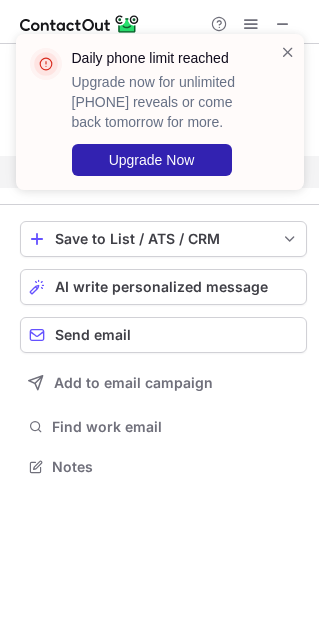 click on "Daily phone limit reached Upgrade now for unlimited phone reveals or come back tomorrow for more. Upgrade Now" at bounding box center (152, 112) 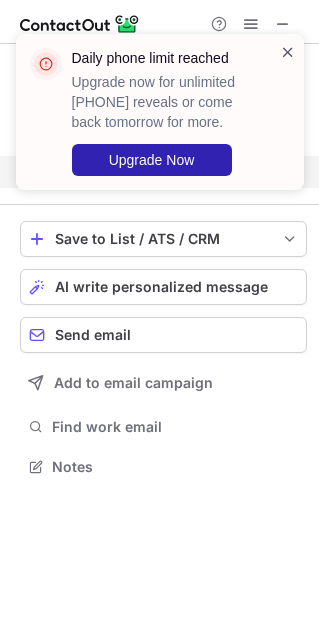 click at bounding box center [288, 52] 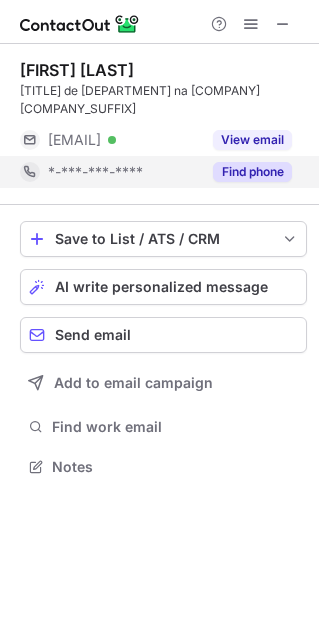 click on "Daily phone limit reached Upgrade now for unlimited phone reveals or come back tomorrow for more. Upgrade Now" at bounding box center [160, 120] 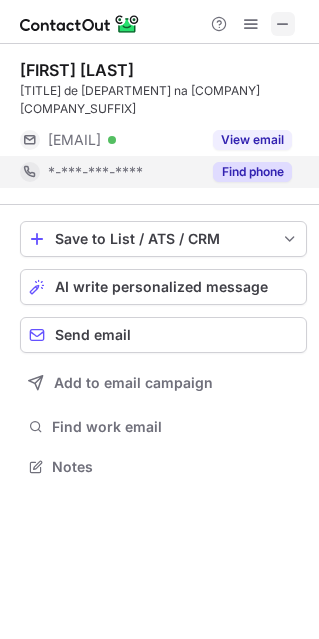 click at bounding box center (283, 24) 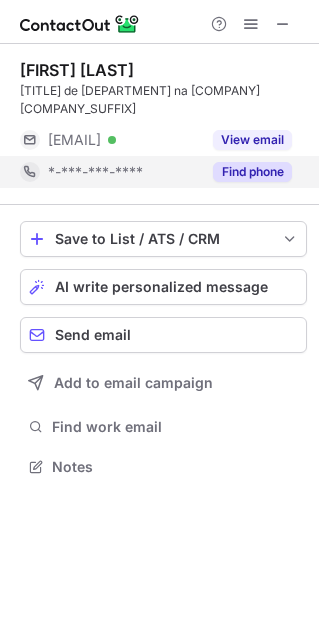 scroll, scrollTop: 442, scrollLeft: 319, axis: both 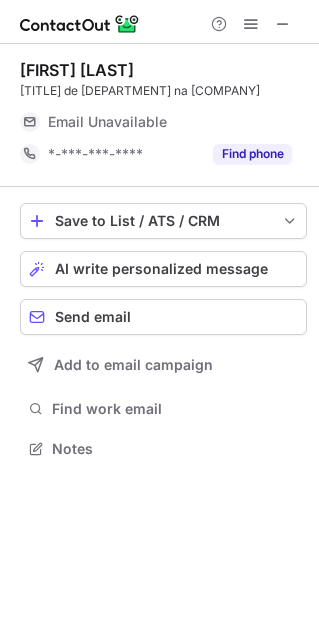 drag, startPoint x: 283, startPoint y: 15, endPoint x: 199, endPoint y: 24, distance: 84.48077 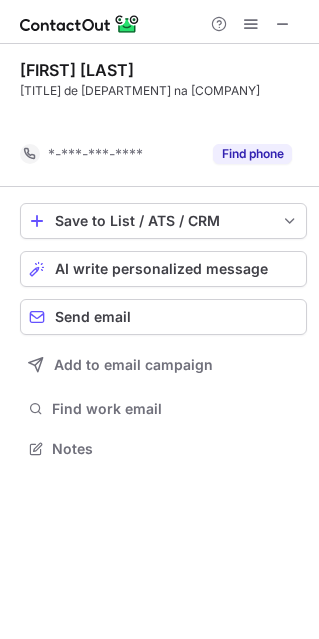 scroll, scrollTop: 420, scrollLeft: 319, axis: both 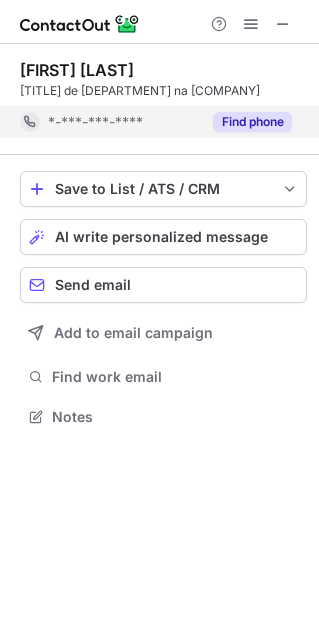 click on "Find phone" at bounding box center (252, 122) 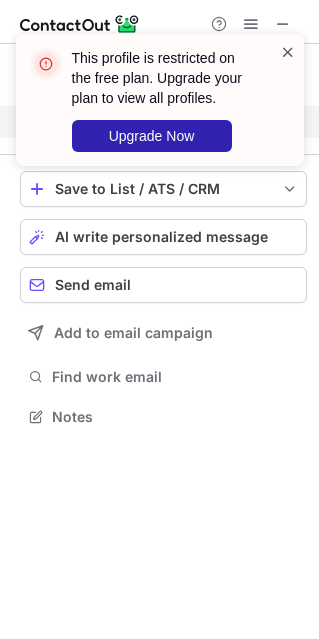 click on "This profile is restricted on the free plan. Upgrade your plan to view all profiles. Upgrade Now" at bounding box center (160, 100) 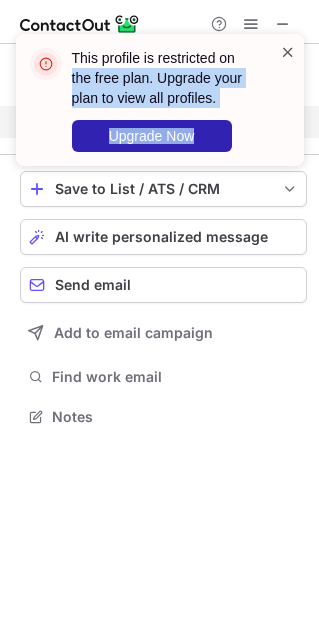 click at bounding box center [288, 52] 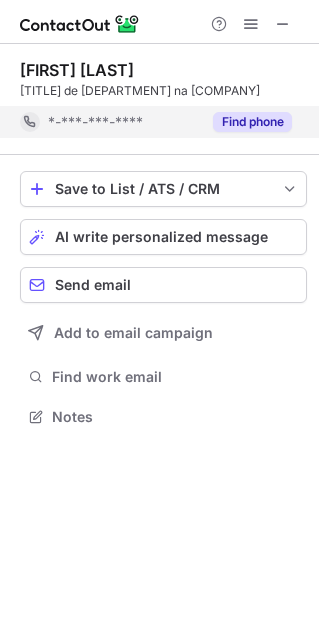 click on "This profile is restricted on the free plan. Upgrade your plan to view all profiles. Upgrade Now" at bounding box center (160, 108) 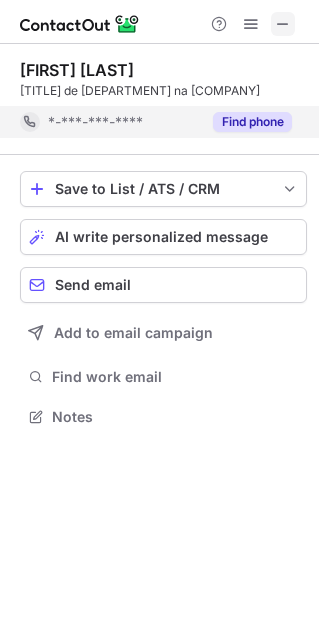 click at bounding box center (283, 24) 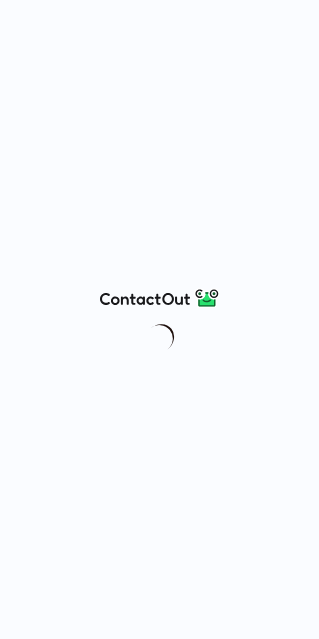 scroll, scrollTop: 0, scrollLeft: 0, axis: both 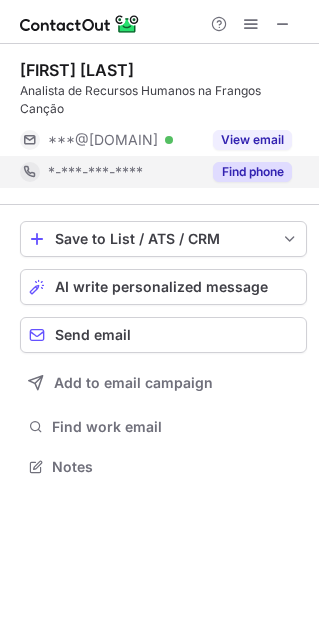 click on "Find phone" at bounding box center [252, 172] 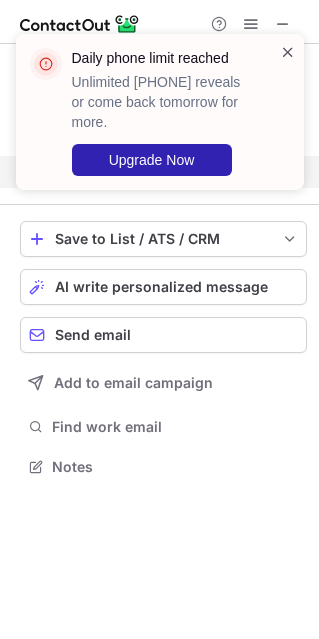drag, startPoint x: 286, startPoint y: 55, endPoint x: 286, endPoint y: 71, distance: 16 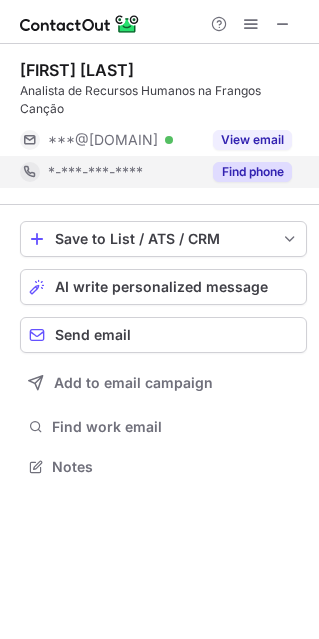 click on "Daily phone limit reached Upgrade now for unlimited phone reveals or come back tomorrow for more. Upgrade Now" at bounding box center [160, 34] 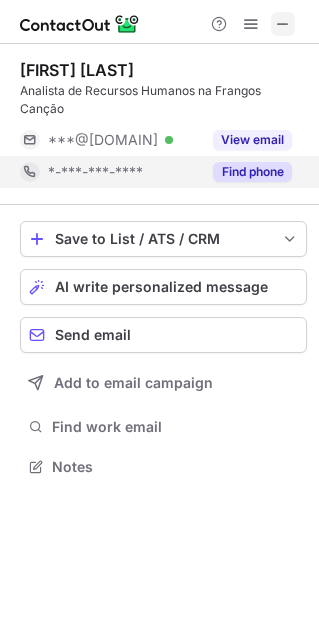 click at bounding box center (283, 24) 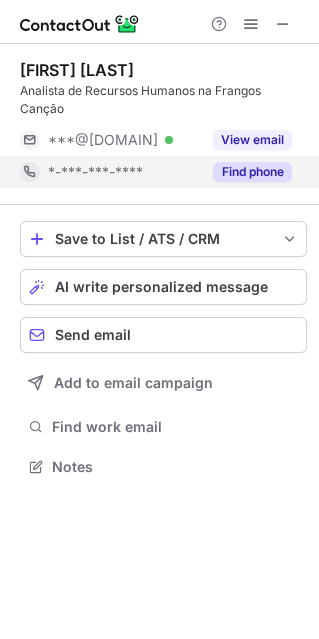 click on "Find phone" at bounding box center [252, 172] 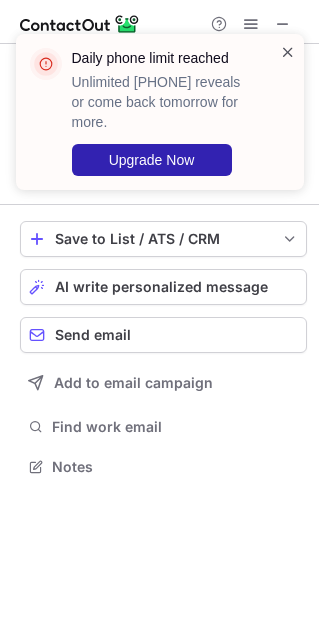 click at bounding box center [288, 52] 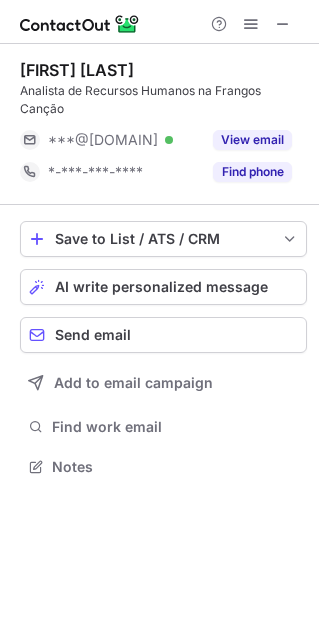 click on "Daily phone limit reached Upgrade now for unlimited phone reveals or come back tomorrow for more. Upgrade Now" at bounding box center [160, 120] 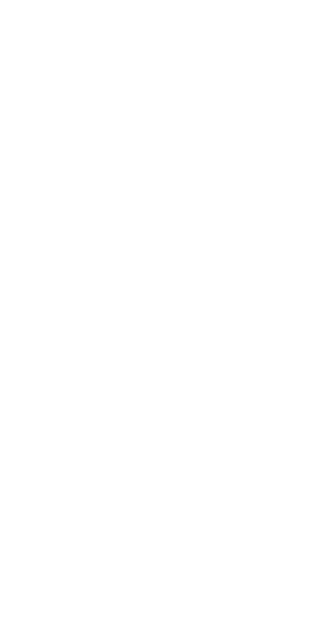 scroll, scrollTop: 0, scrollLeft: 0, axis: both 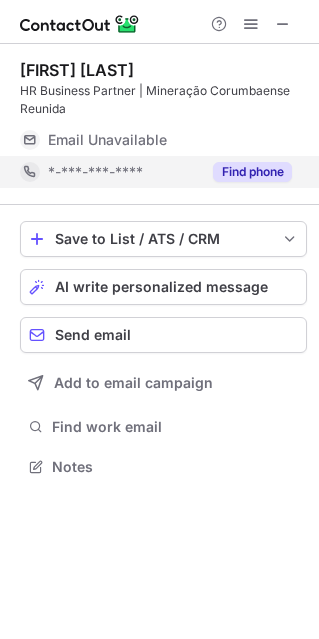 click on "Find phone" at bounding box center (252, 172) 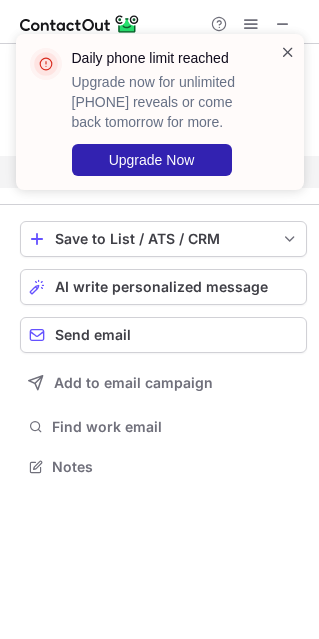 click at bounding box center (288, 52) 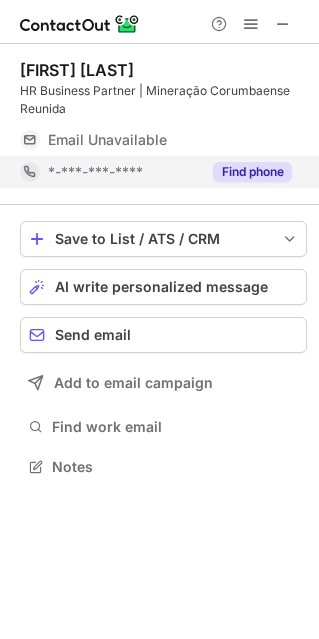 click on "Daily phone limit reached Upgrade now for unlimited phone reveals or come back tomorrow for more. Upgrade Now" at bounding box center [160, 120] 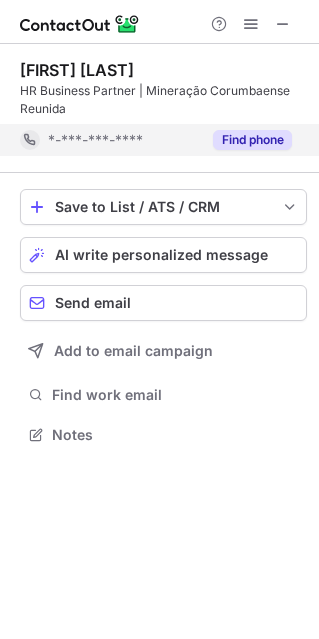 scroll, scrollTop: 420, scrollLeft: 319, axis: both 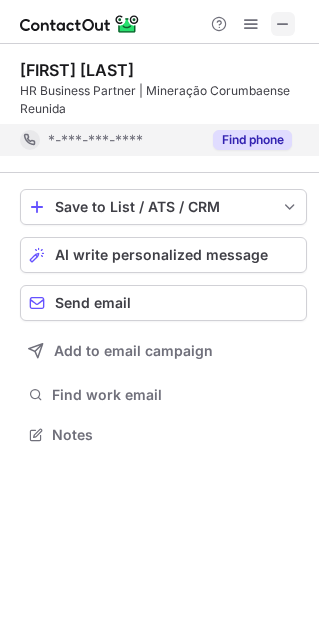 click at bounding box center (283, 24) 